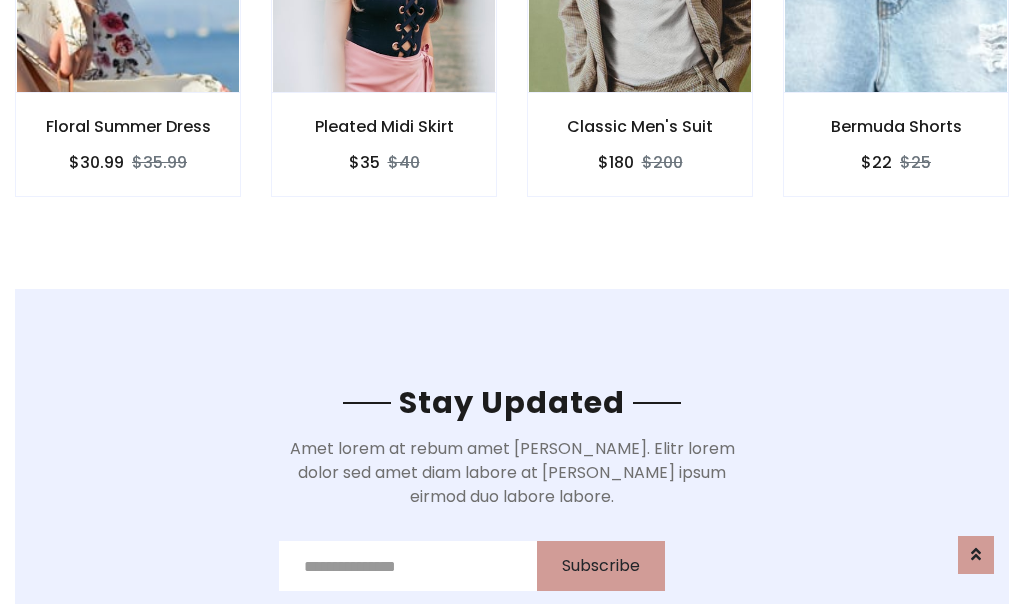 scroll, scrollTop: 3012, scrollLeft: 0, axis: vertical 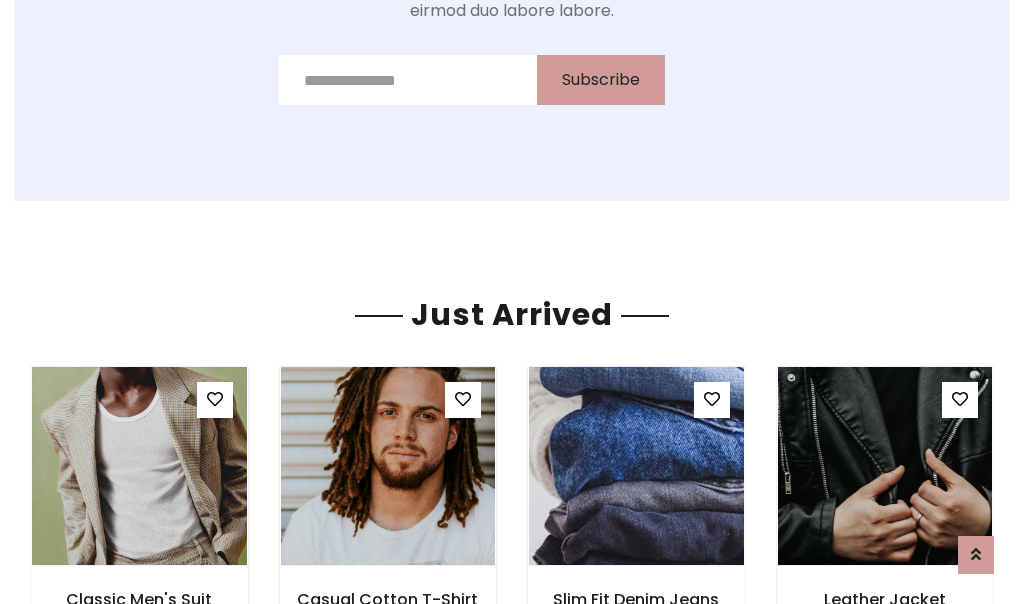 click on "Classic Men's Suit
$180
$200" at bounding box center (640, -428) 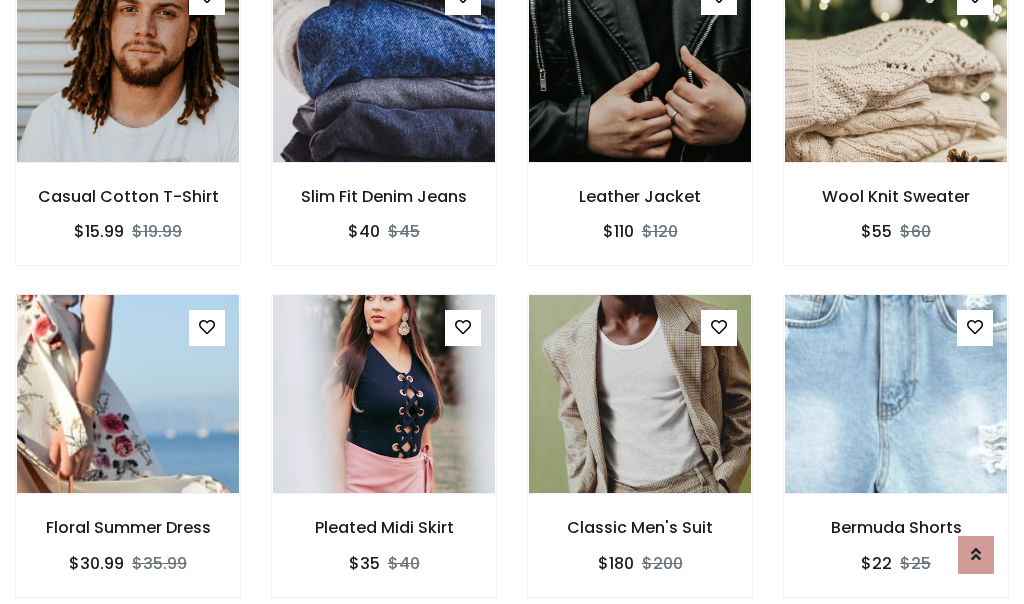 click on "Classic Men's Suit
$180
$200" at bounding box center (640, 459) 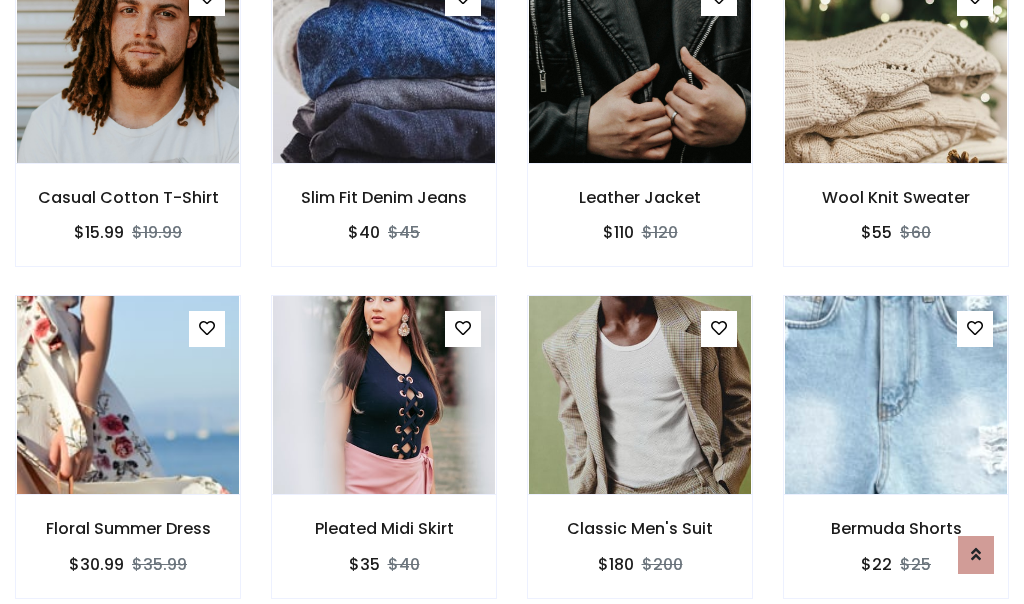 click on "Classic Men's Suit
$180
$200" at bounding box center (640, 460) 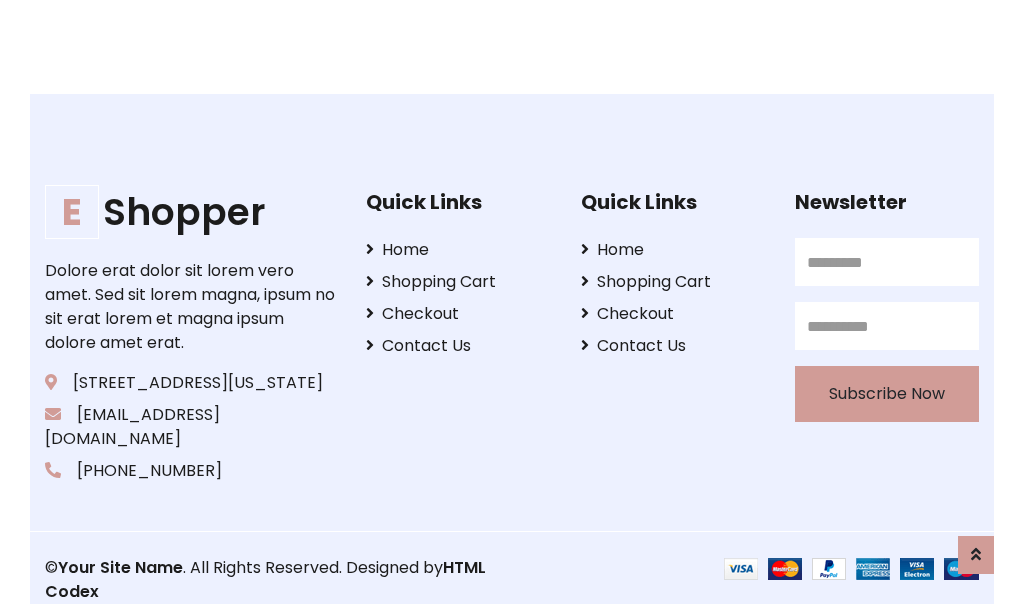 scroll, scrollTop: 3807, scrollLeft: 0, axis: vertical 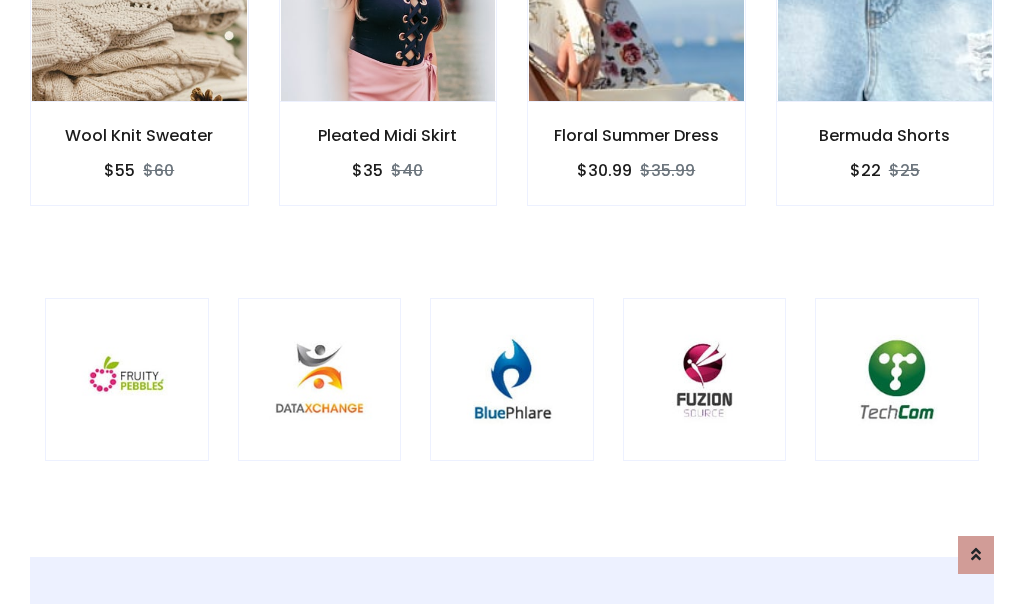 click at bounding box center [512, 380] 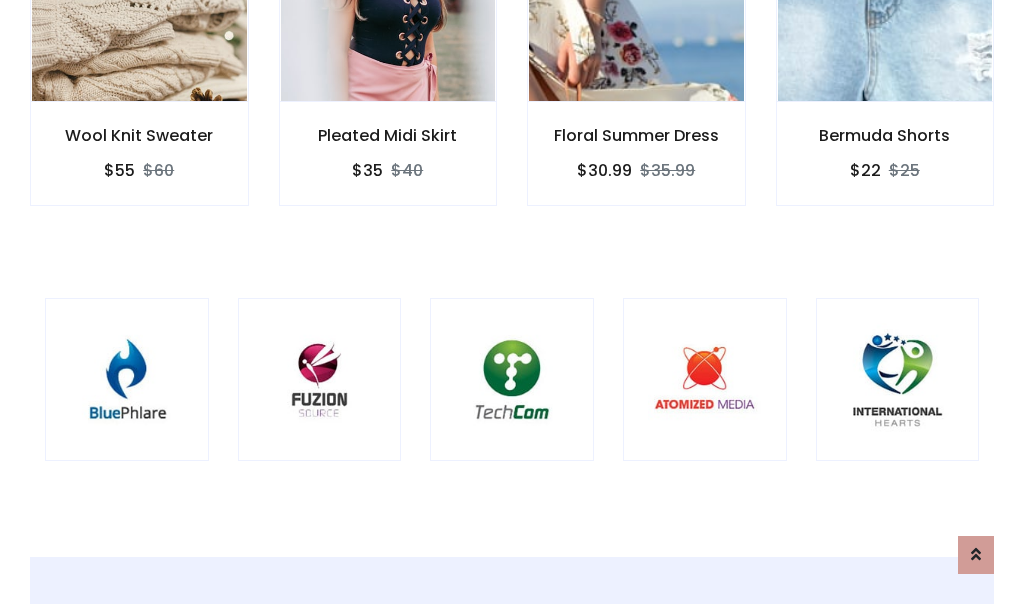 click at bounding box center [512, 380] 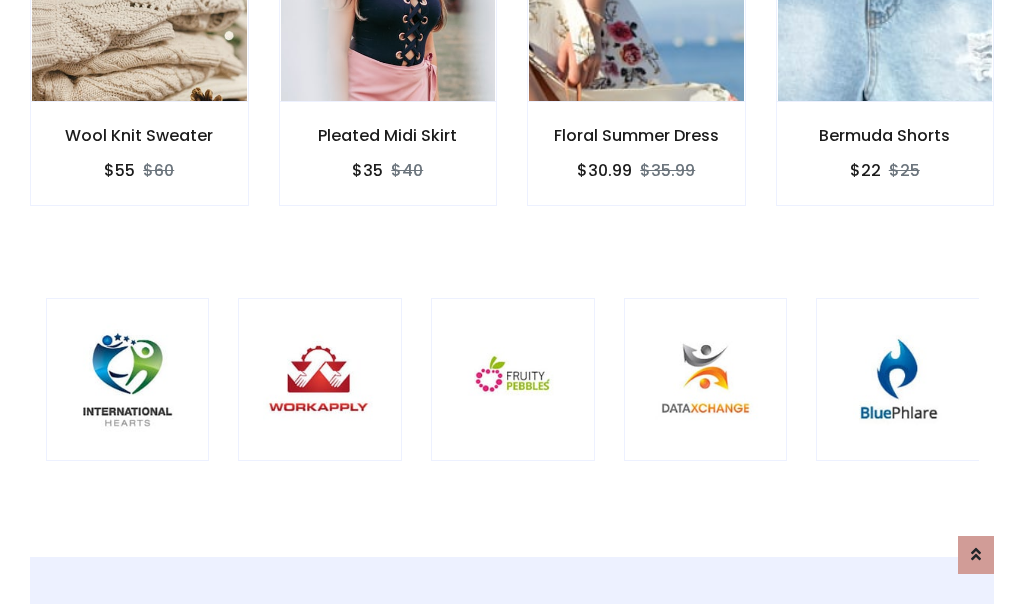 scroll, scrollTop: 0, scrollLeft: 0, axis: both 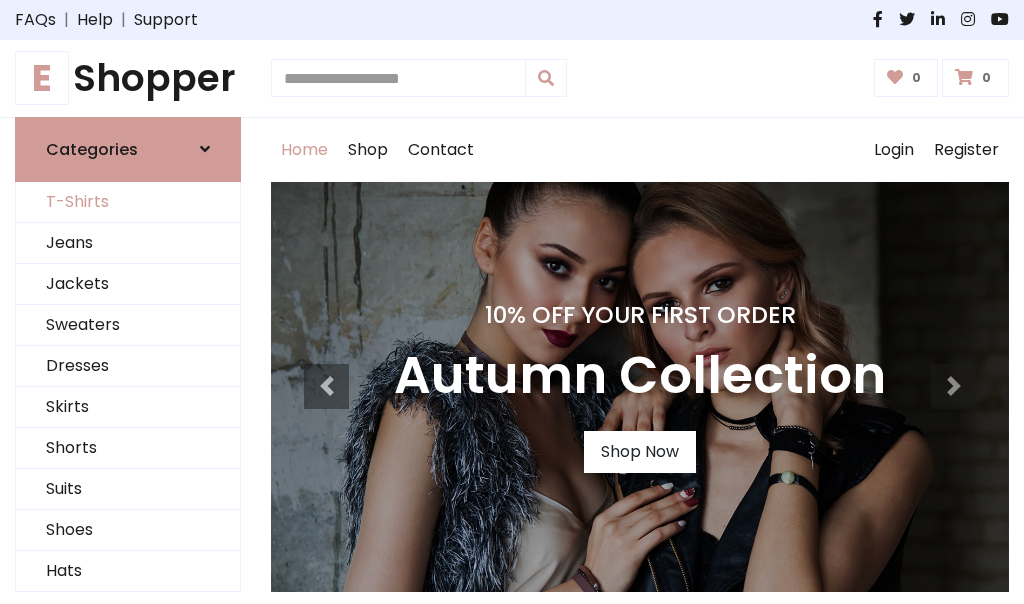 click on "T-Shirts" at bounding box center [128, 202] 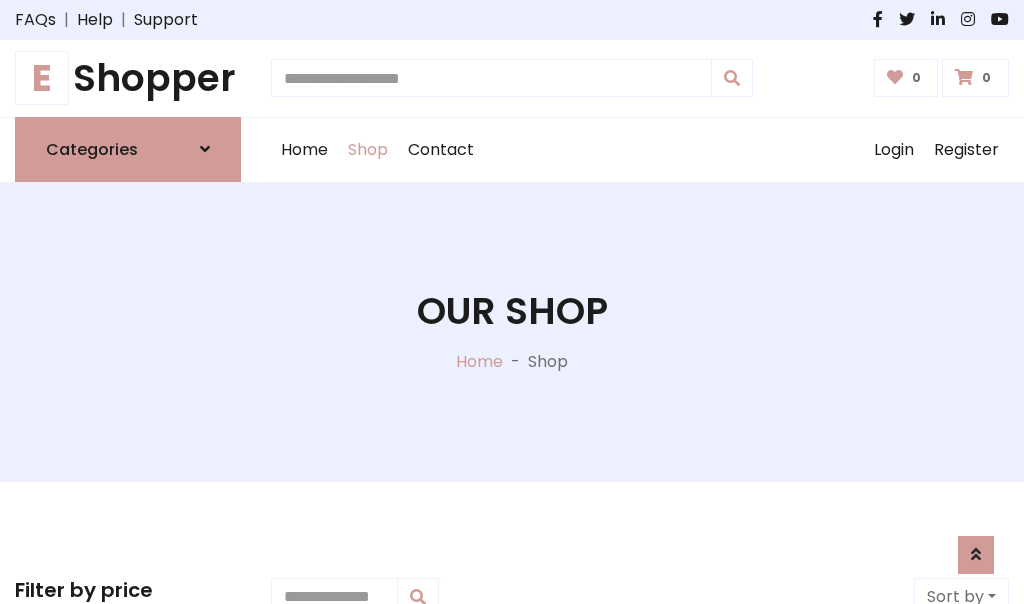 scroll, scrollTop: 802, scrollLeft: 0, axis: vertical 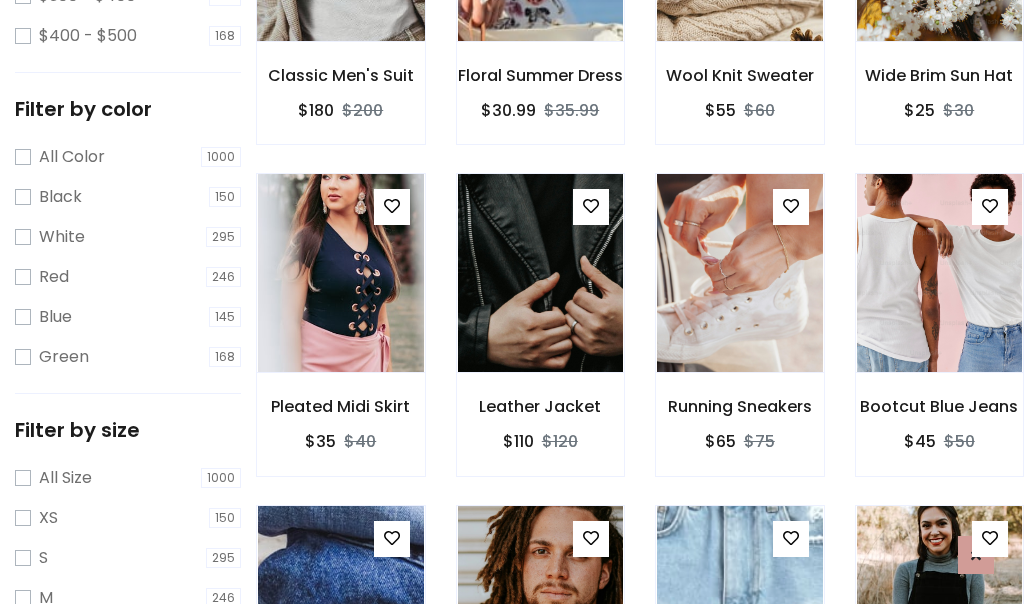 click at bounding box center [340, -58] 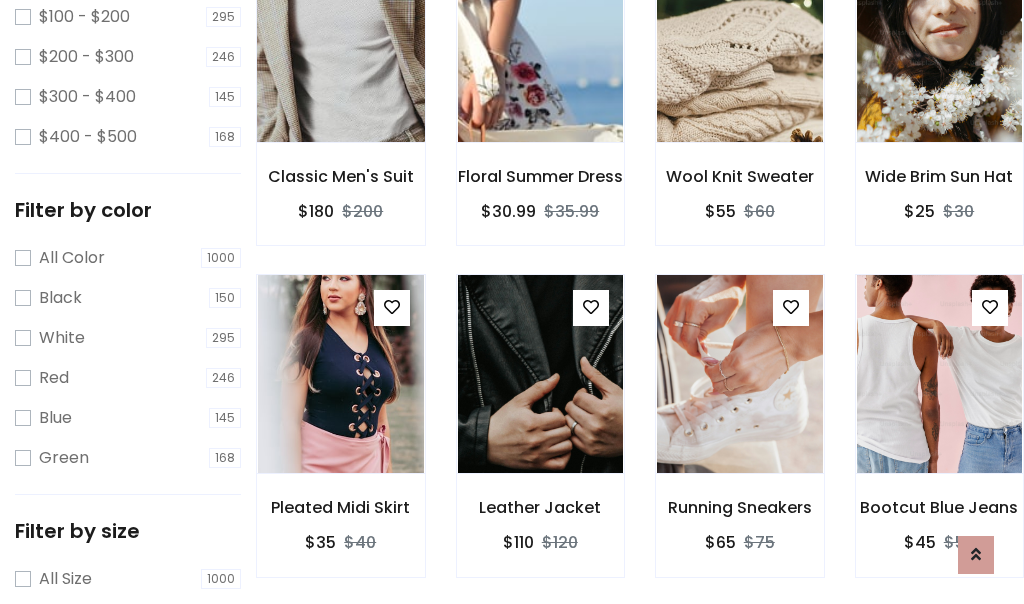 scroll, scrollTop: 101, scrollLeft: 0, axis: vertical 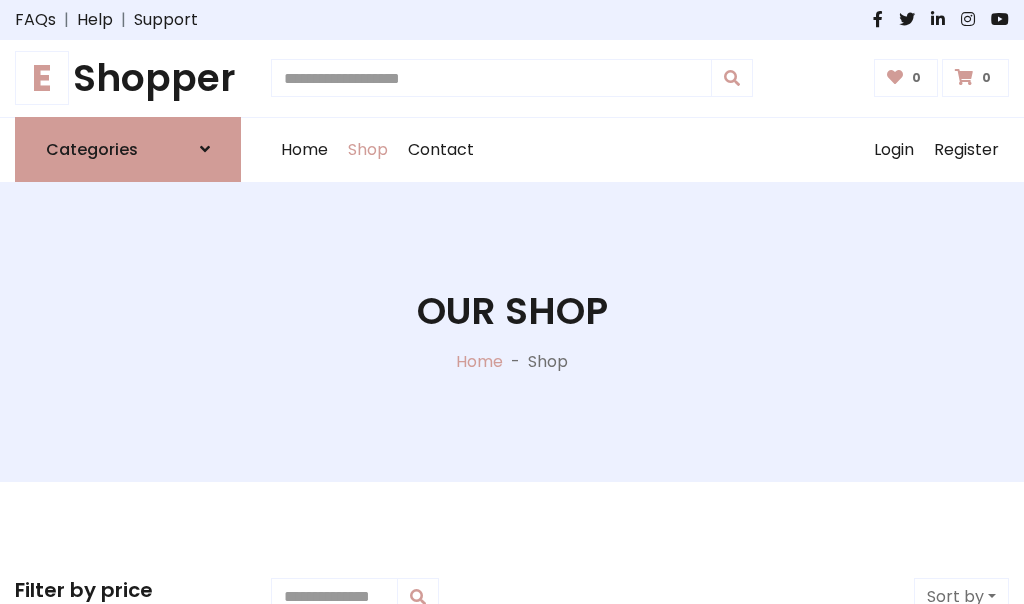 click on "E Shopper" at bounding box center [128, 78] 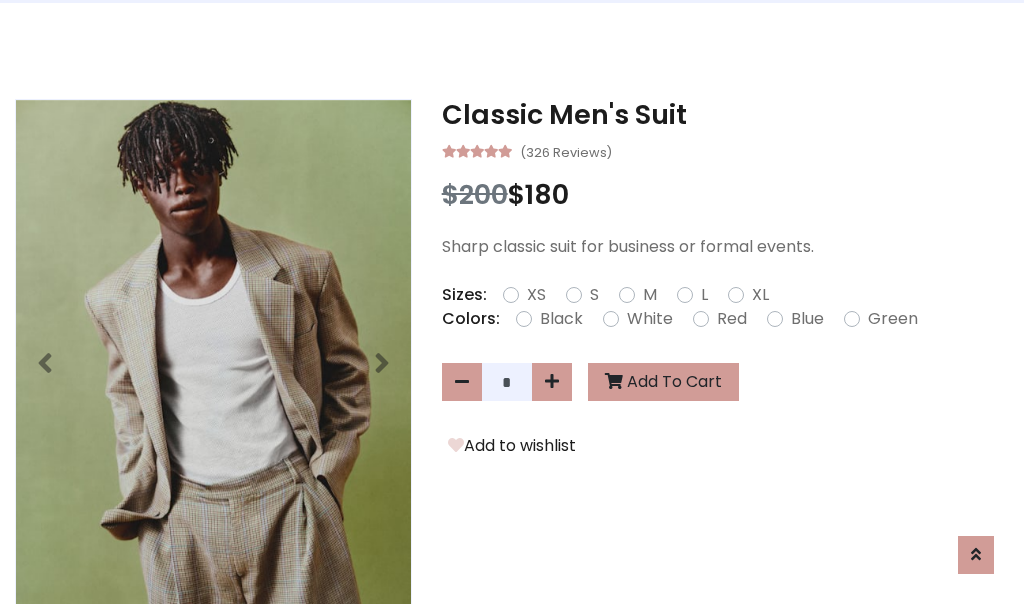 scroll, scrollTop: 0, scrollLeft: 0, axis: both 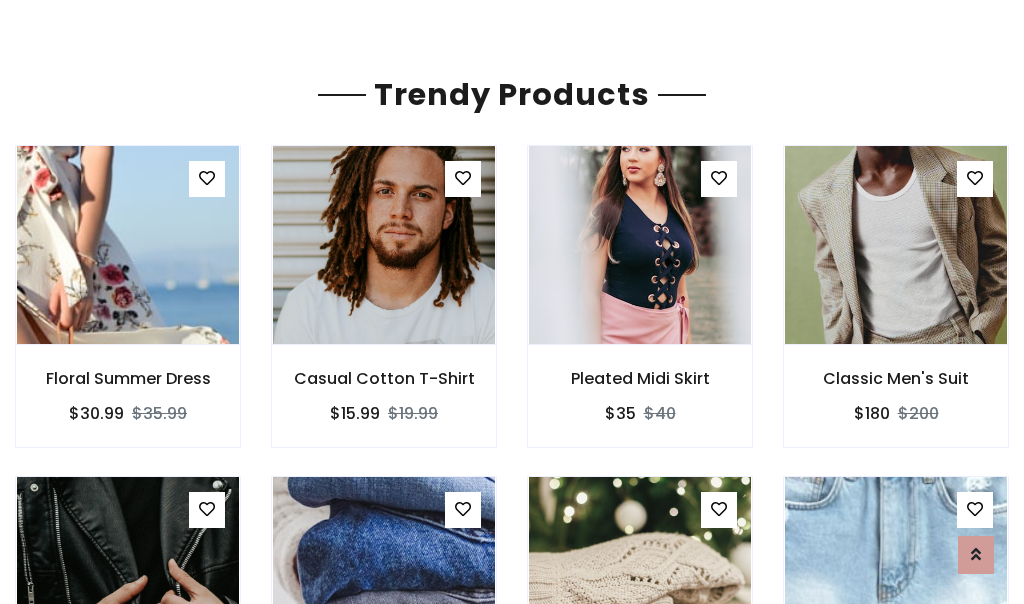 click on "Shop" at bounding box center (368, -1793) 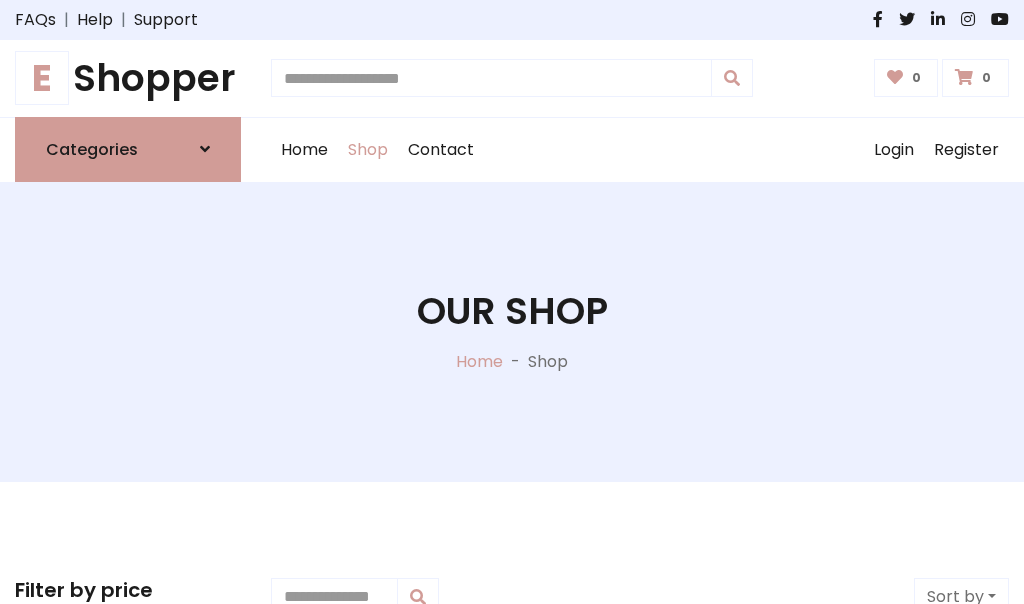 scroll, scrollTop: 0, scrollLeft: 0, axis: both 